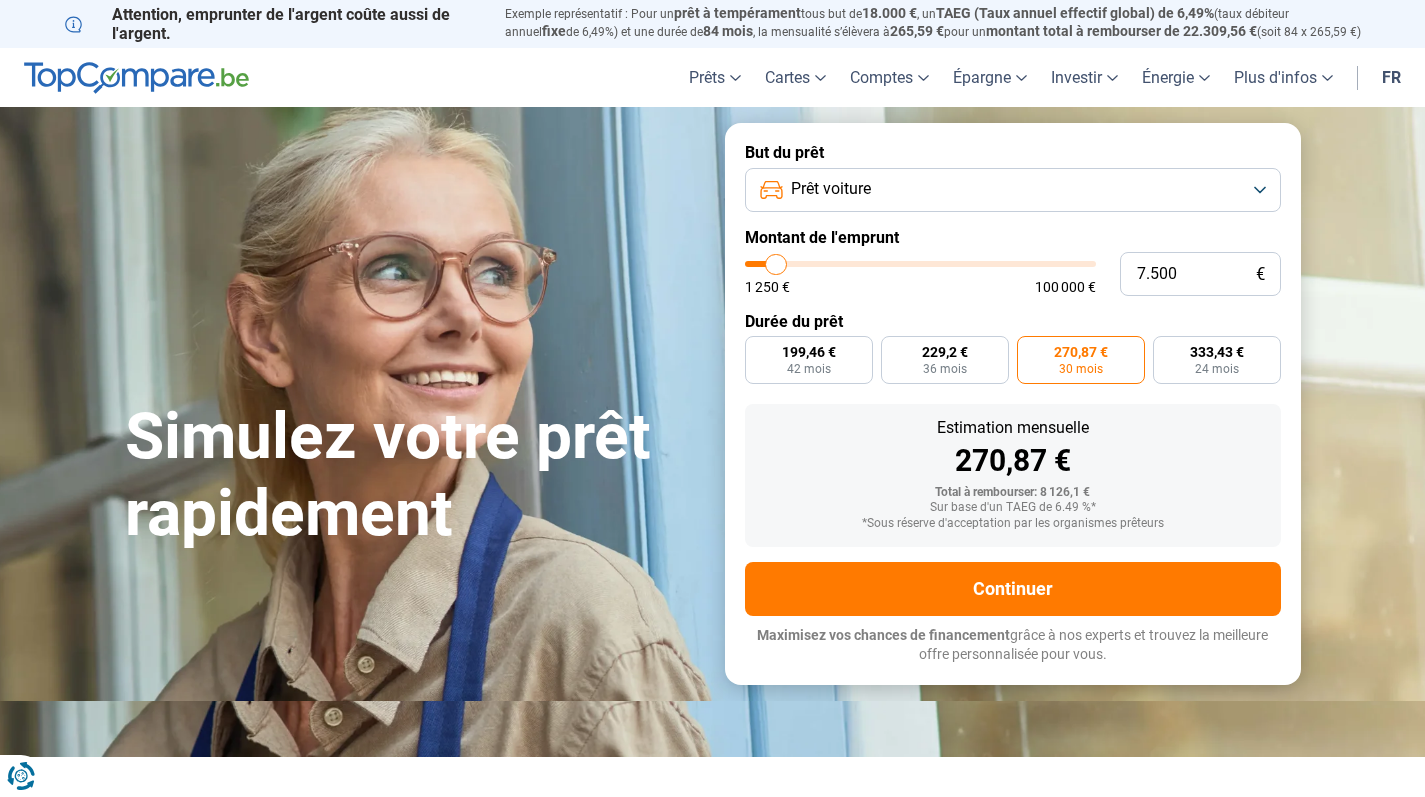 scroll, scrollTop: 0, scrollLeft: 0, axis: both 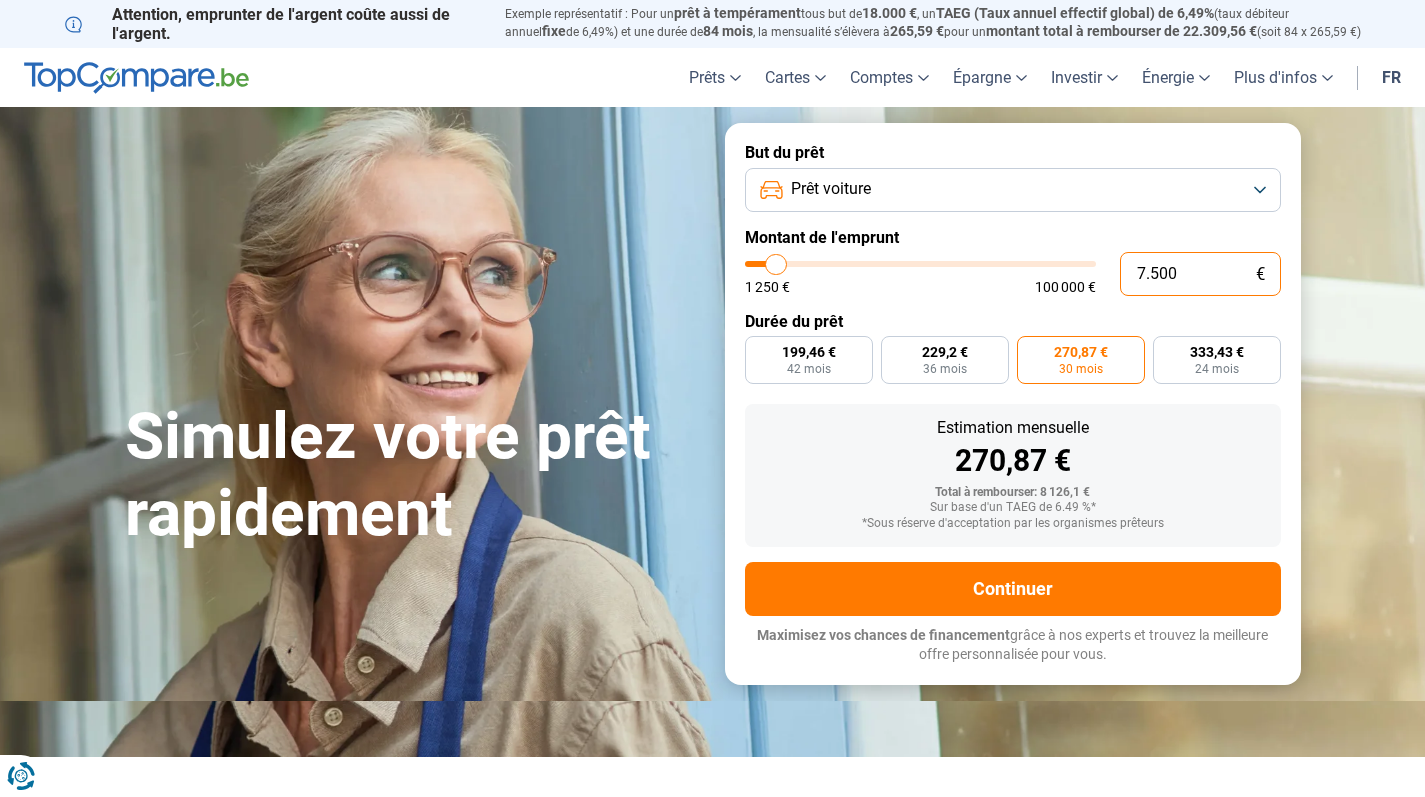 drag, startPoint x: 1180, startPoint y: 274, endPoint x: 1132, endPoint y: 273, distance: 48.010414 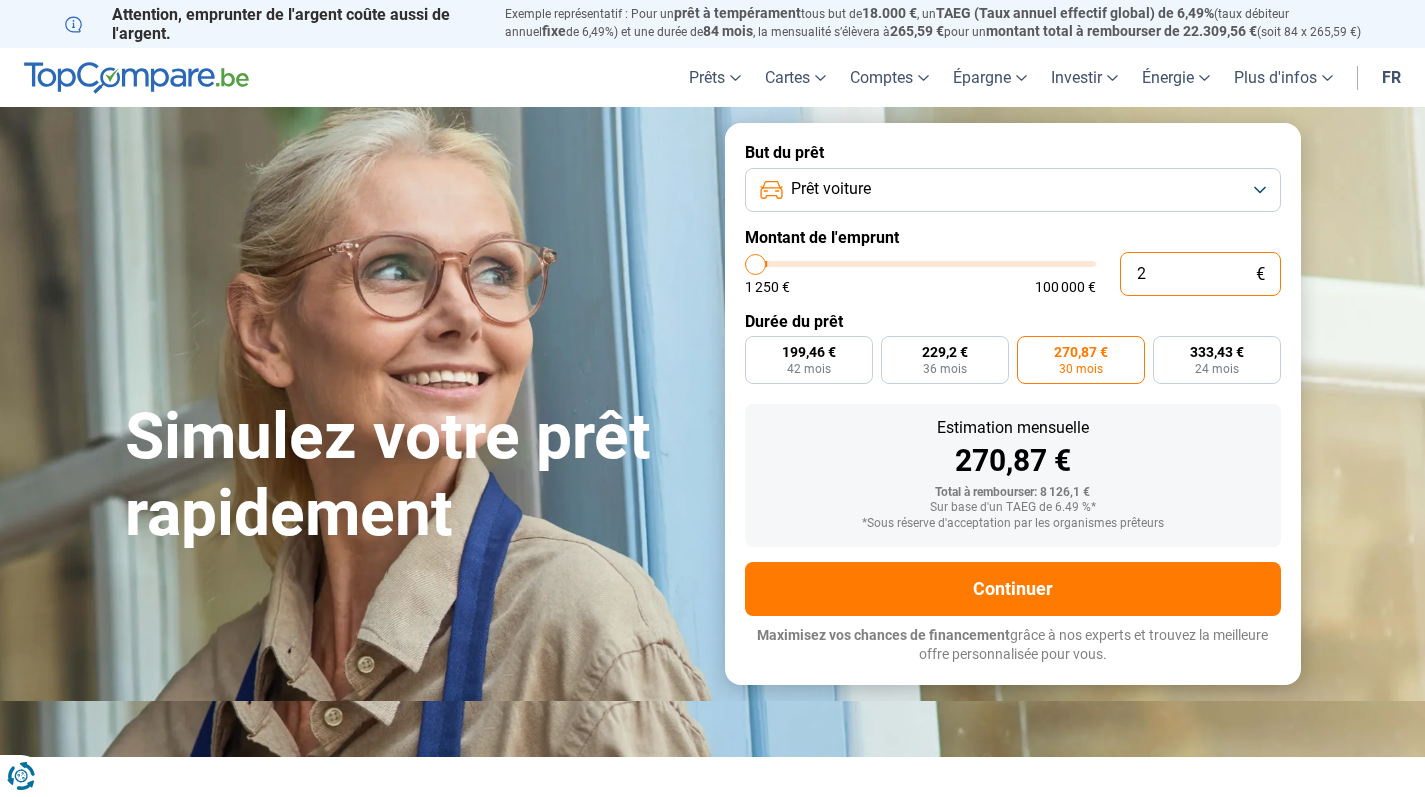 type on "22" 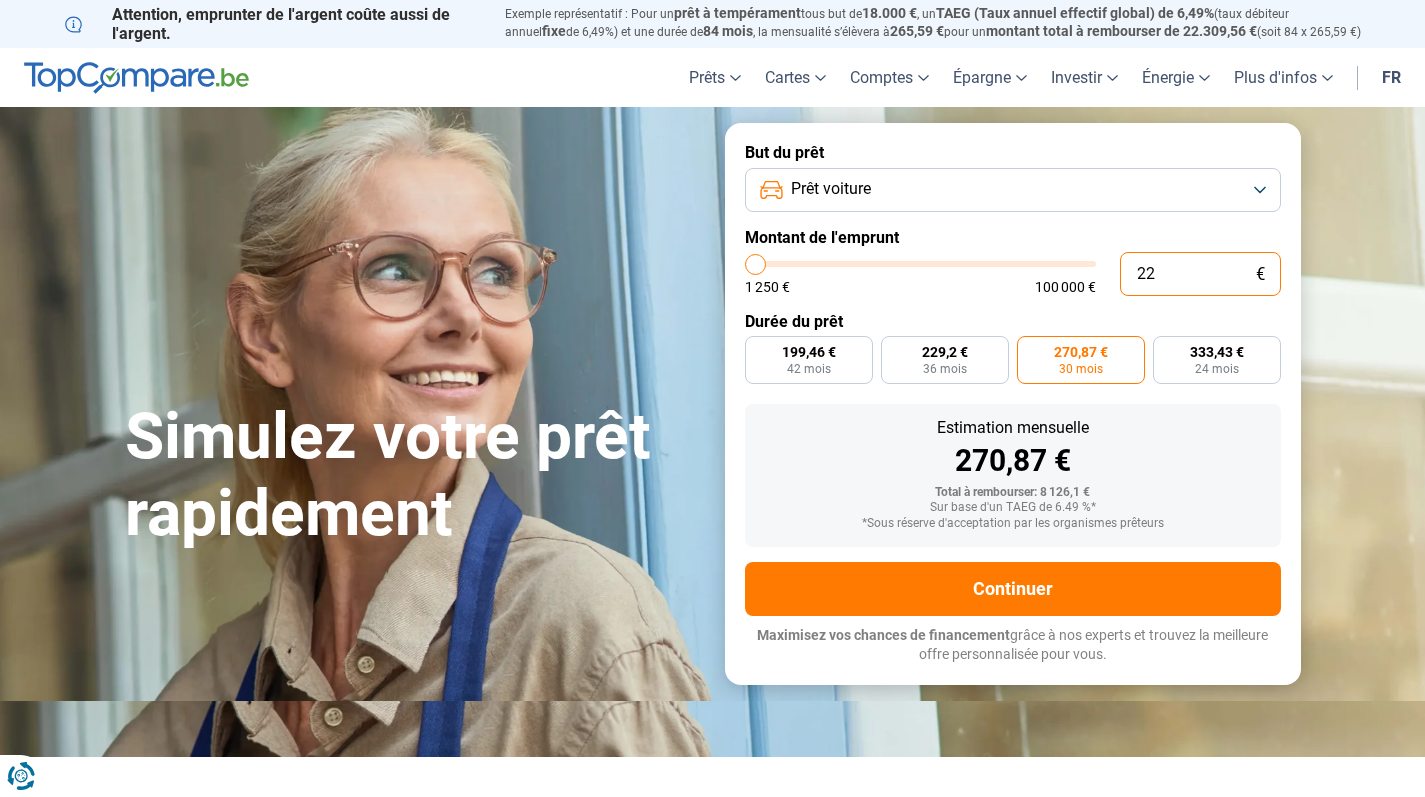type on "224" 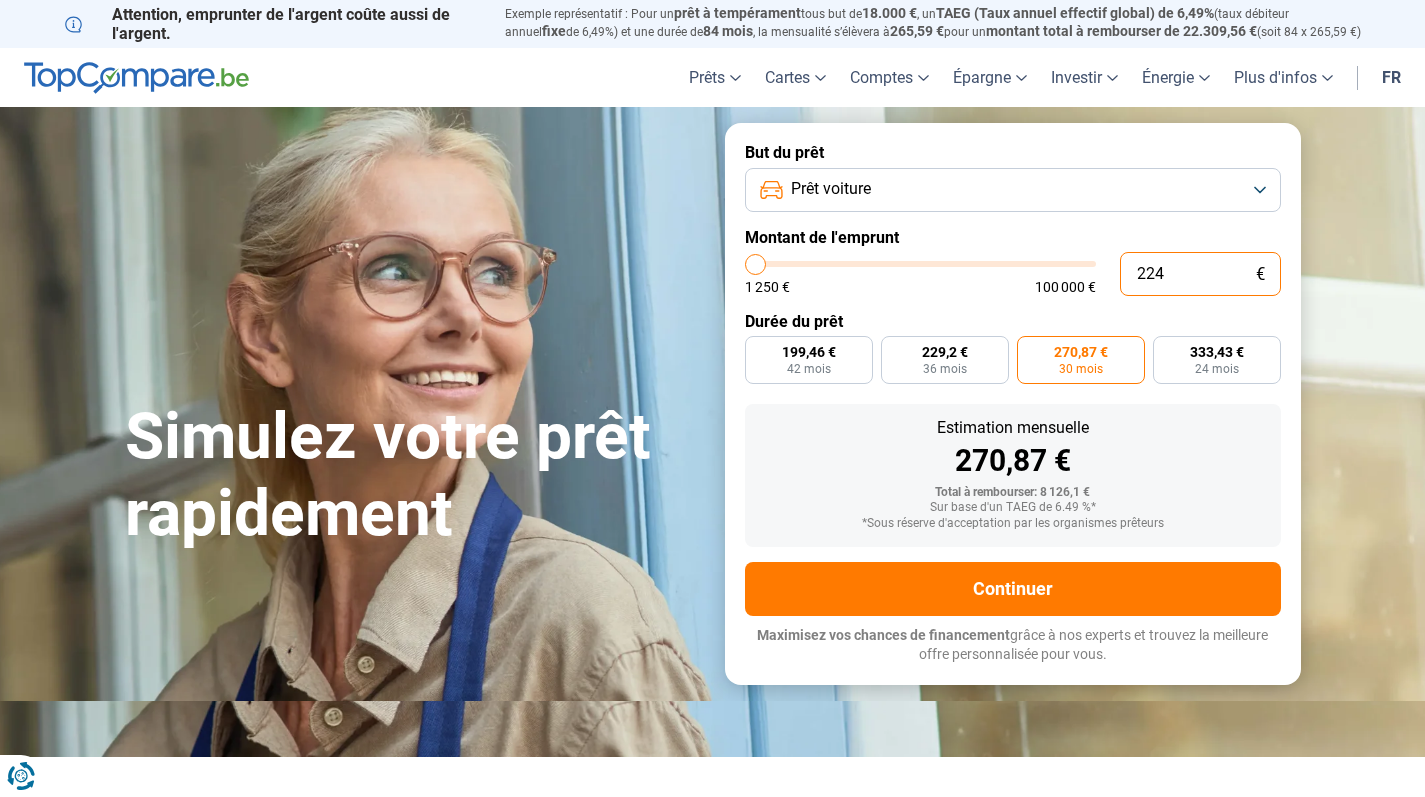 type on "2.249" 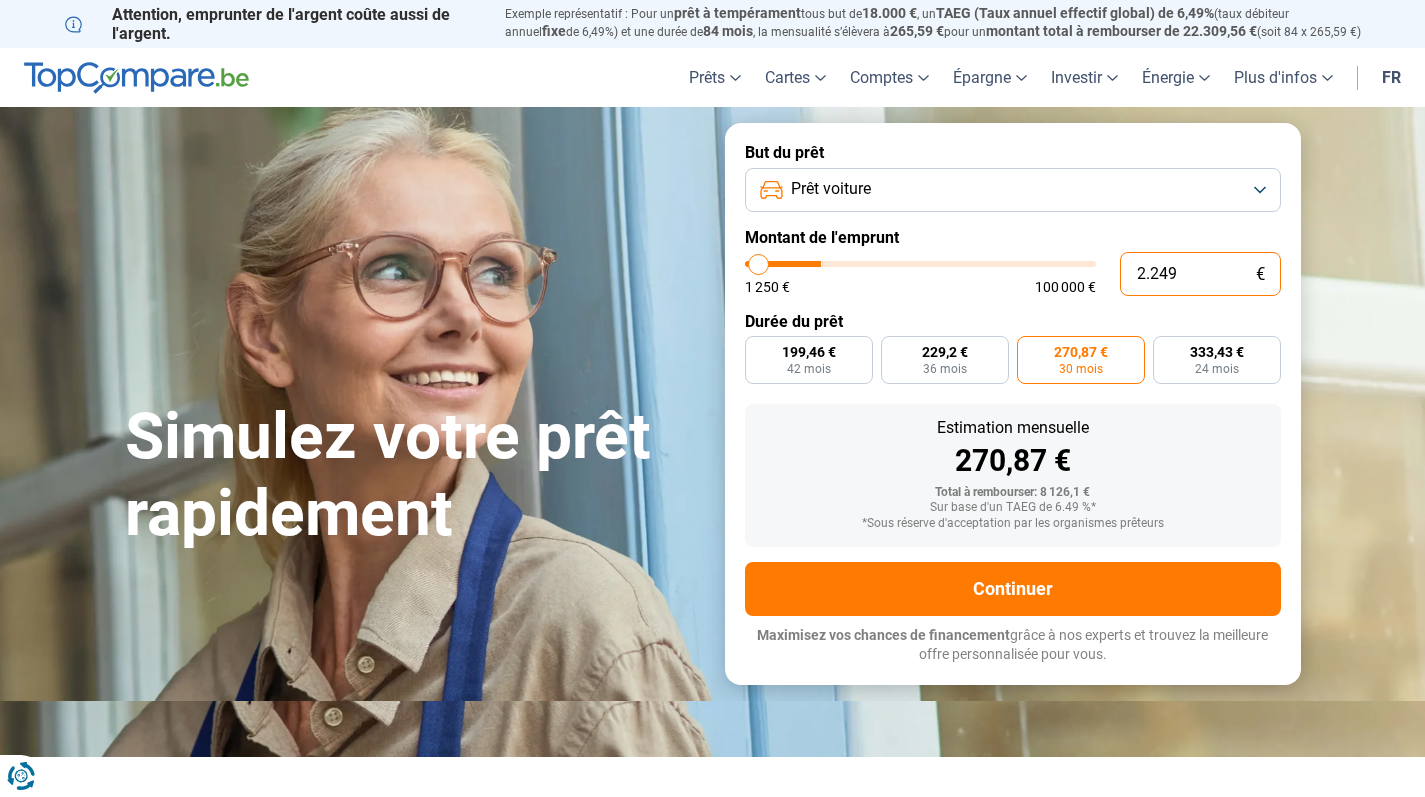 type on "22.499" 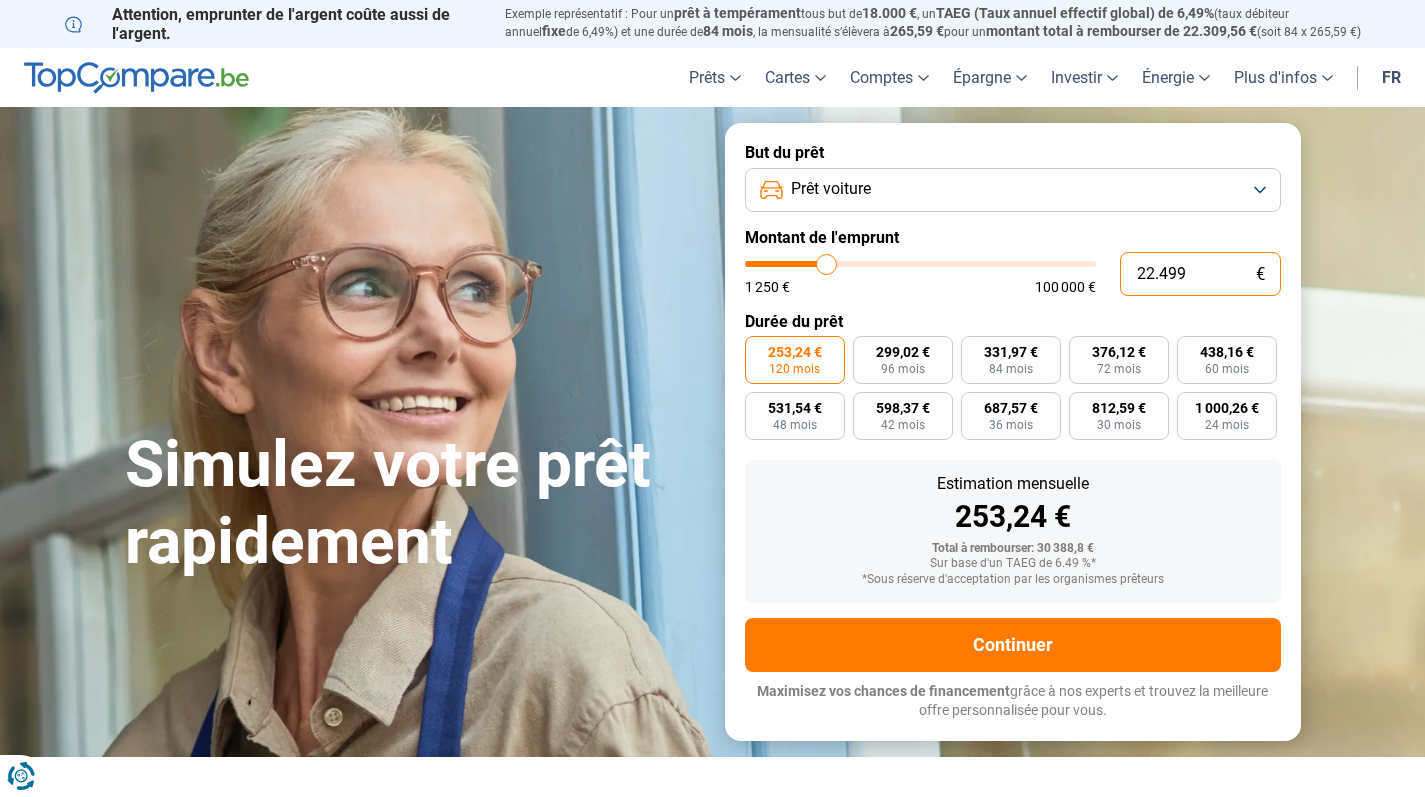type on "22500" 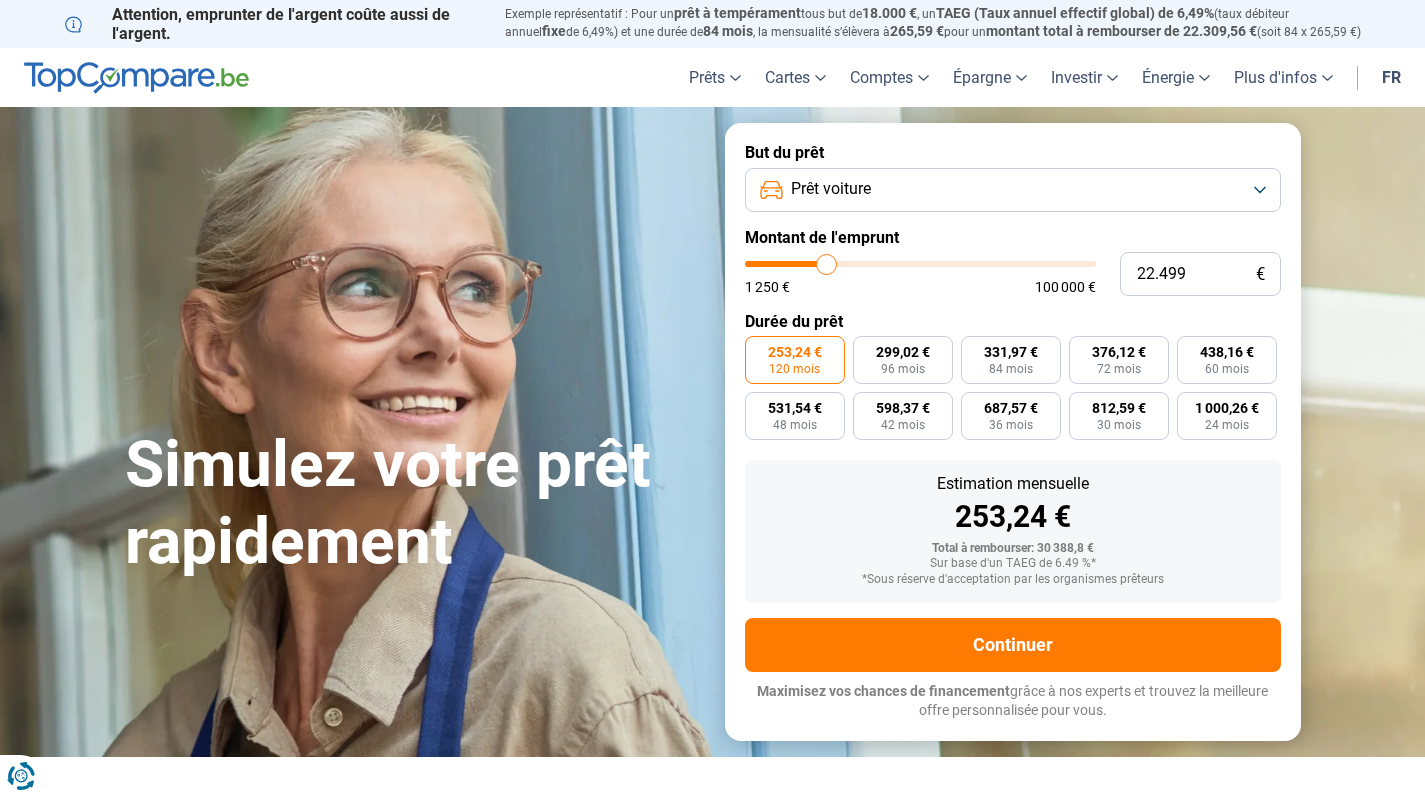 click on "But du prêt Prêt voiture Montant de l'emprunt 22.499 € 1 250 € 100 000 € Durée du prêt 253,24 € 120 mois 299,02 € 96 mois 331,97 € 84 mois 376,12 € 72 mois 438,16 € 60 mois 531,54 € 48 mois 598,37 € 42 mois 687,57 € 36 mois 812,59 € 30 mois 1 000,26 € 24 mois Estimation mensuelle 253,24 € Total à rembourser: 30 388,8 € Sur base d'un TAEG de 6.49 %* *Sous réserve d'acceptation par les organismes prêteurs Continuer Maximisez vos chances de financement  grâce à nos experts et trouvez la meilleure offre personnalisée pour vous. 100.000+ simulations mensuelles réussies Maximisez vos chances de financement grâce à nos experts  Trouvez la meilleure offre personnalisée" at bounding box center (1013, 431) 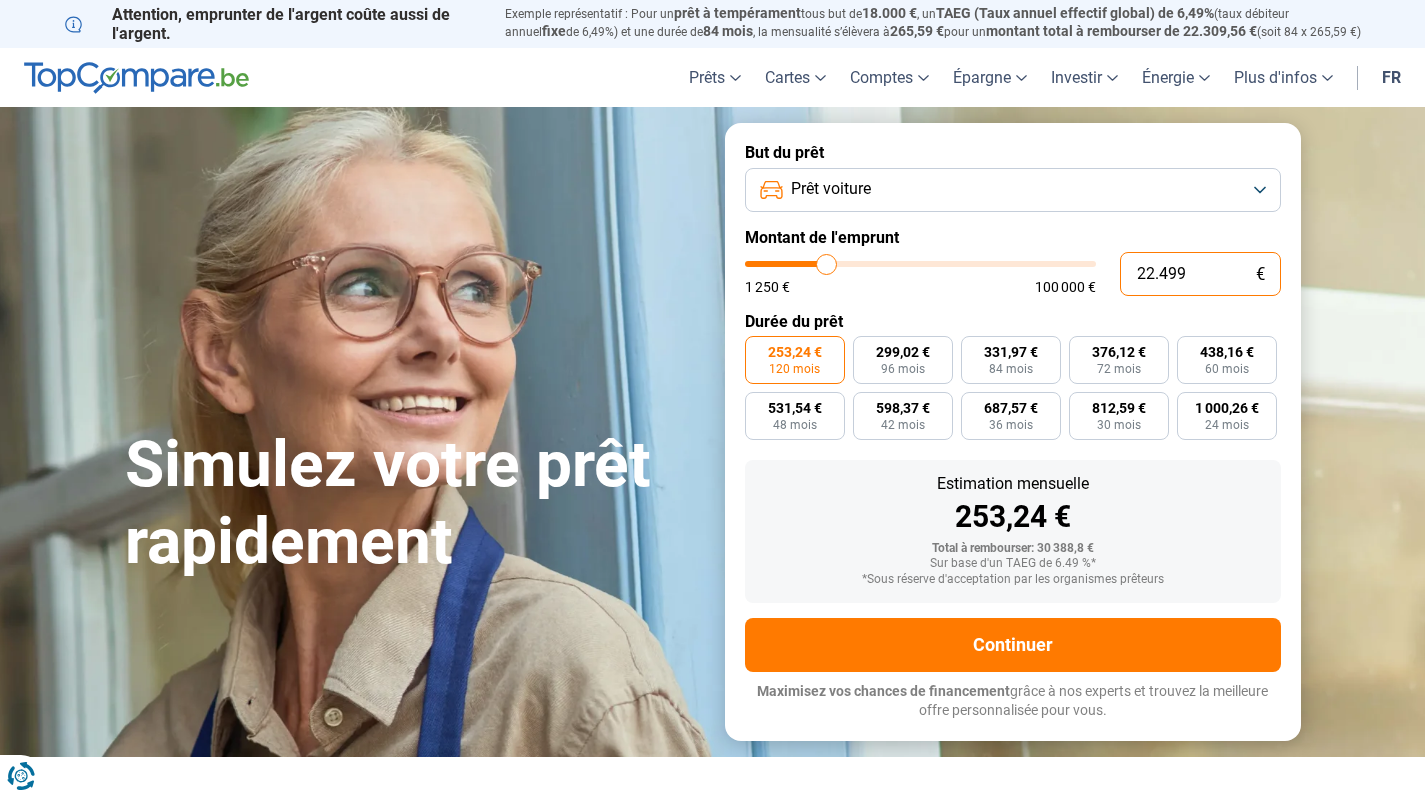 drag, startPoint x: 1201, startPoint y: 272, endPoint x: 1131, endPoint y: 270, distance: 70.028564 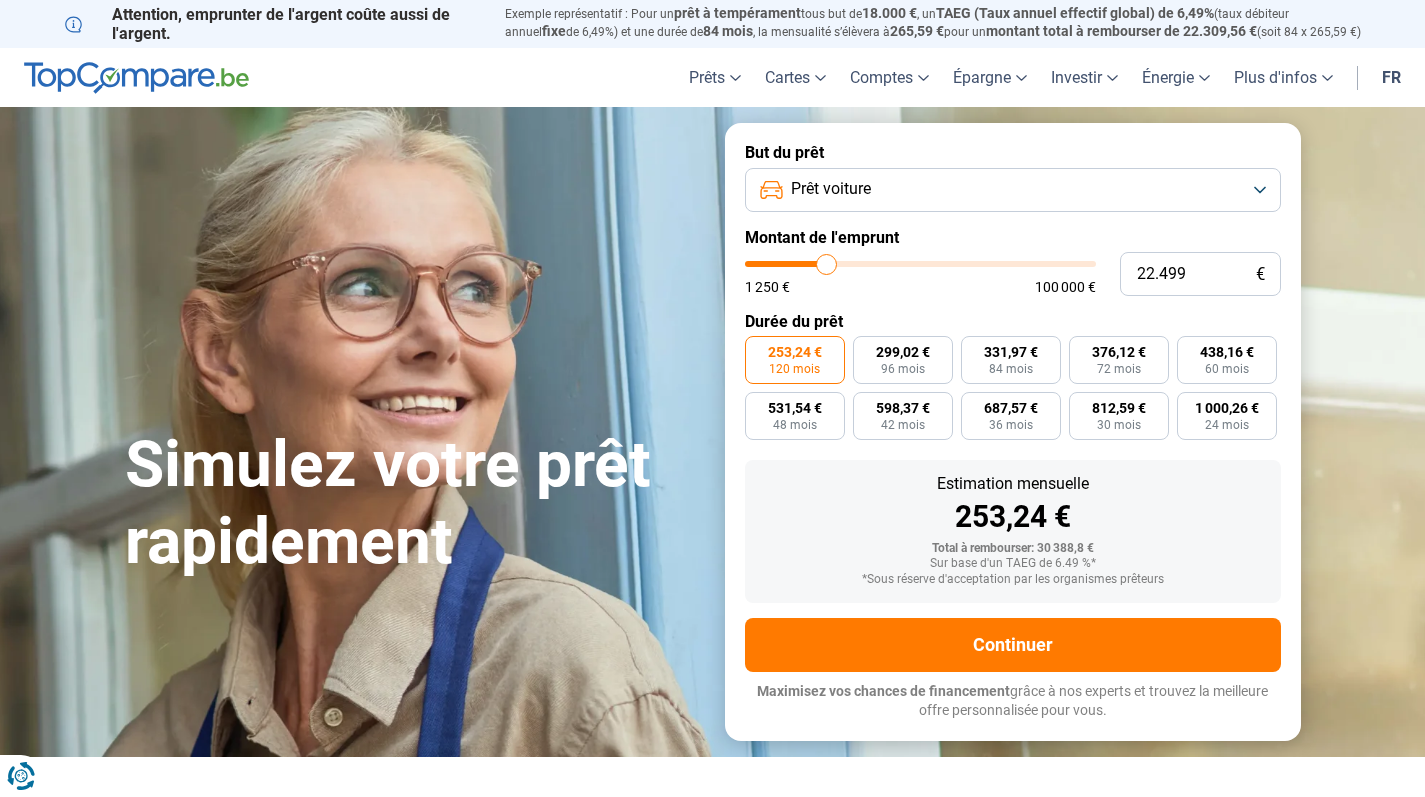 click on "But du prêt Prêt voiture Montant de l'emprunt 22.499 € 1 250 € 100 000 € Durée du prêt 253,24 € 120 mois 299,02 € 96 mois 331,97 € 84 mois 376,12 € 72 mois 438,16 € 60 mois 531,54 € 48 mois 598,37 € 42 mois 687,57 € 36 mois 812,59 € 30 mois 1 000,26 € 24 mois Estimation mensuelle 253,24 € Total à rembourser: 30 388,8 € Sur base d'un TAEG de 6.49 %* *Sous réserve d'acceptation par les organismes prêteurs Continuer Maximisez vos chances de financement  grâce à nos experts et trouvez la meilleure offre personnalisée pour vous. 100.000+ simulations mensuelles réussies Maximisez vos chances de financement grâce à nos experts  Trouvez la meilleure offre personnalisée" at bounding box center [1013, 431] 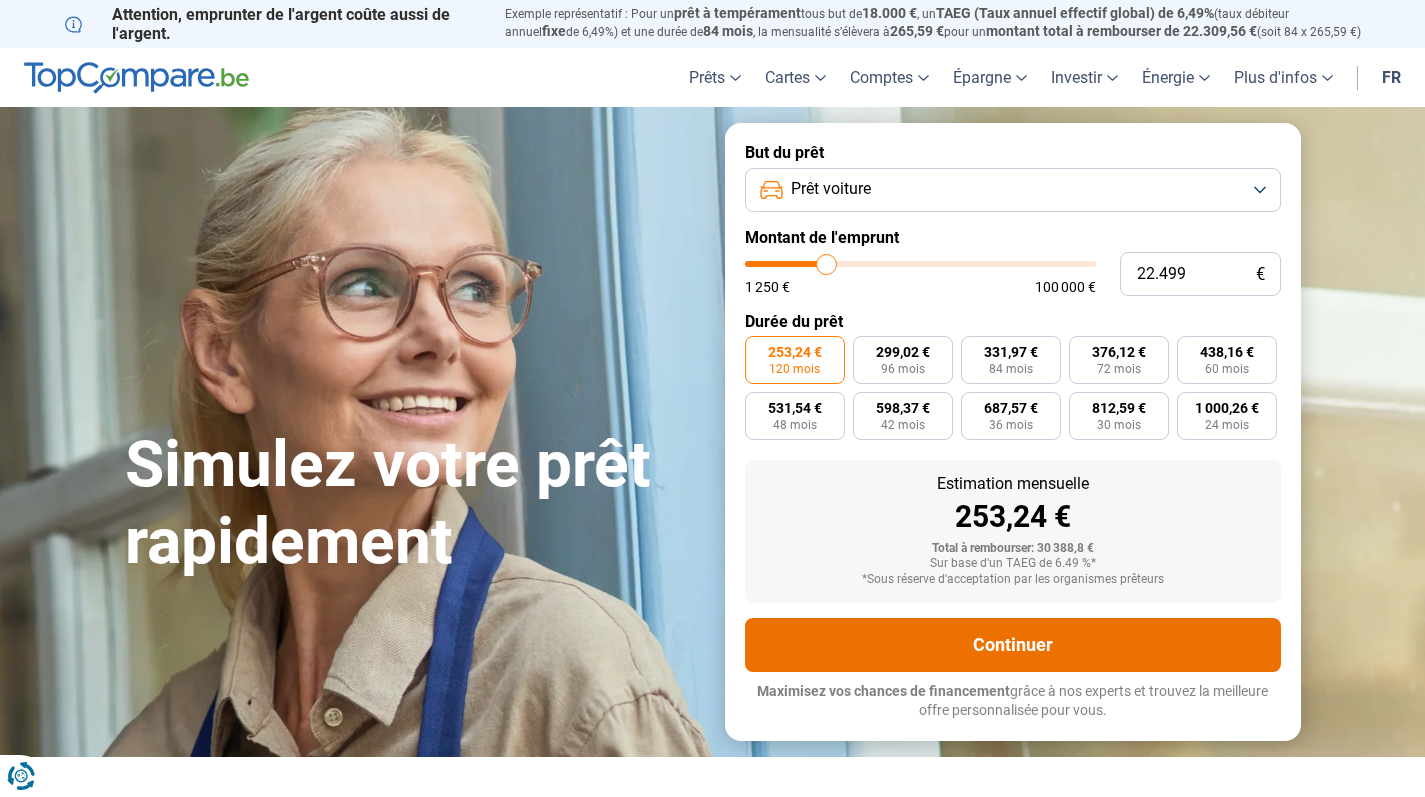 click on "Continuer" at bounding box center (1013, 645) 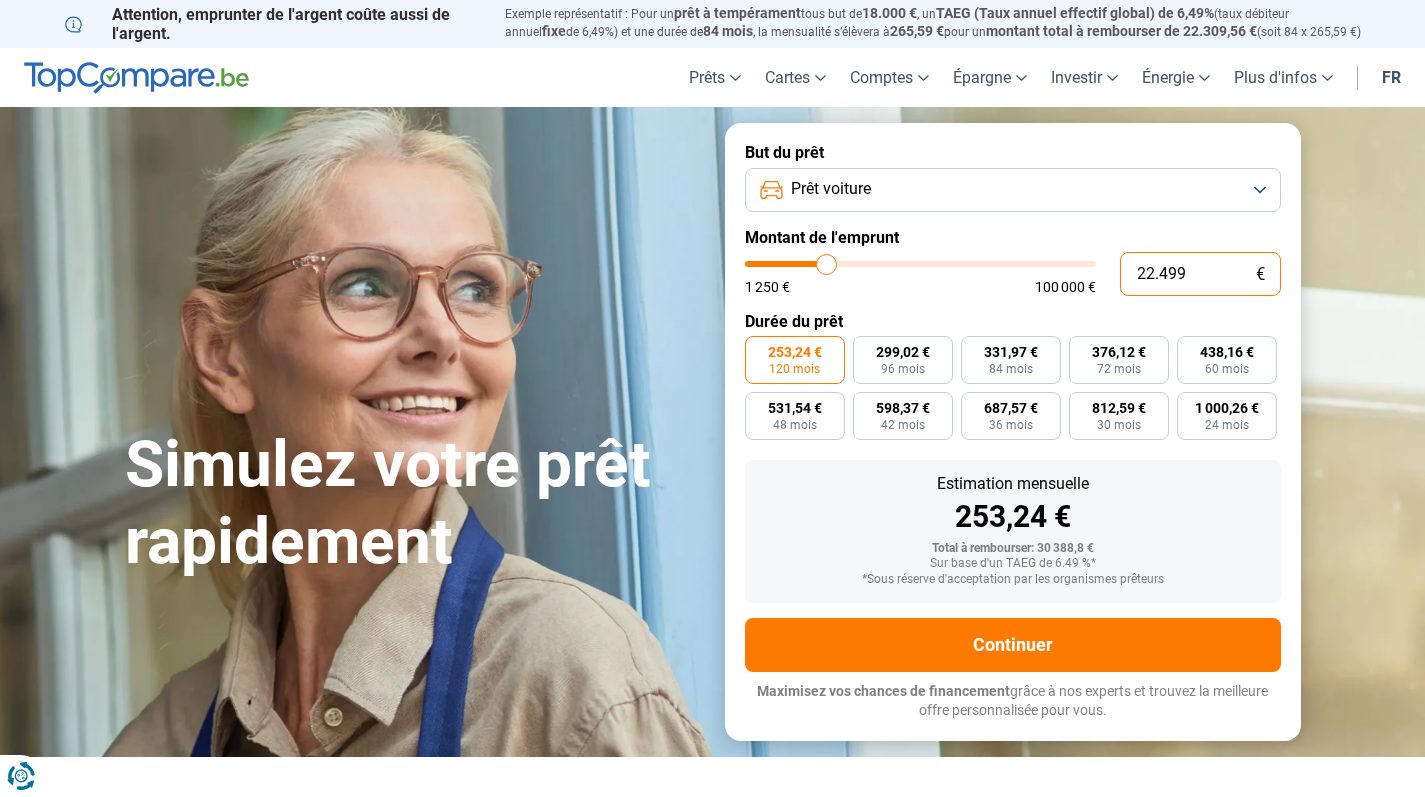 drag, startPoint x: 1195, startPoint y: 280, endPoint x: 1136, endPoint y: 273, distance: 59.413803 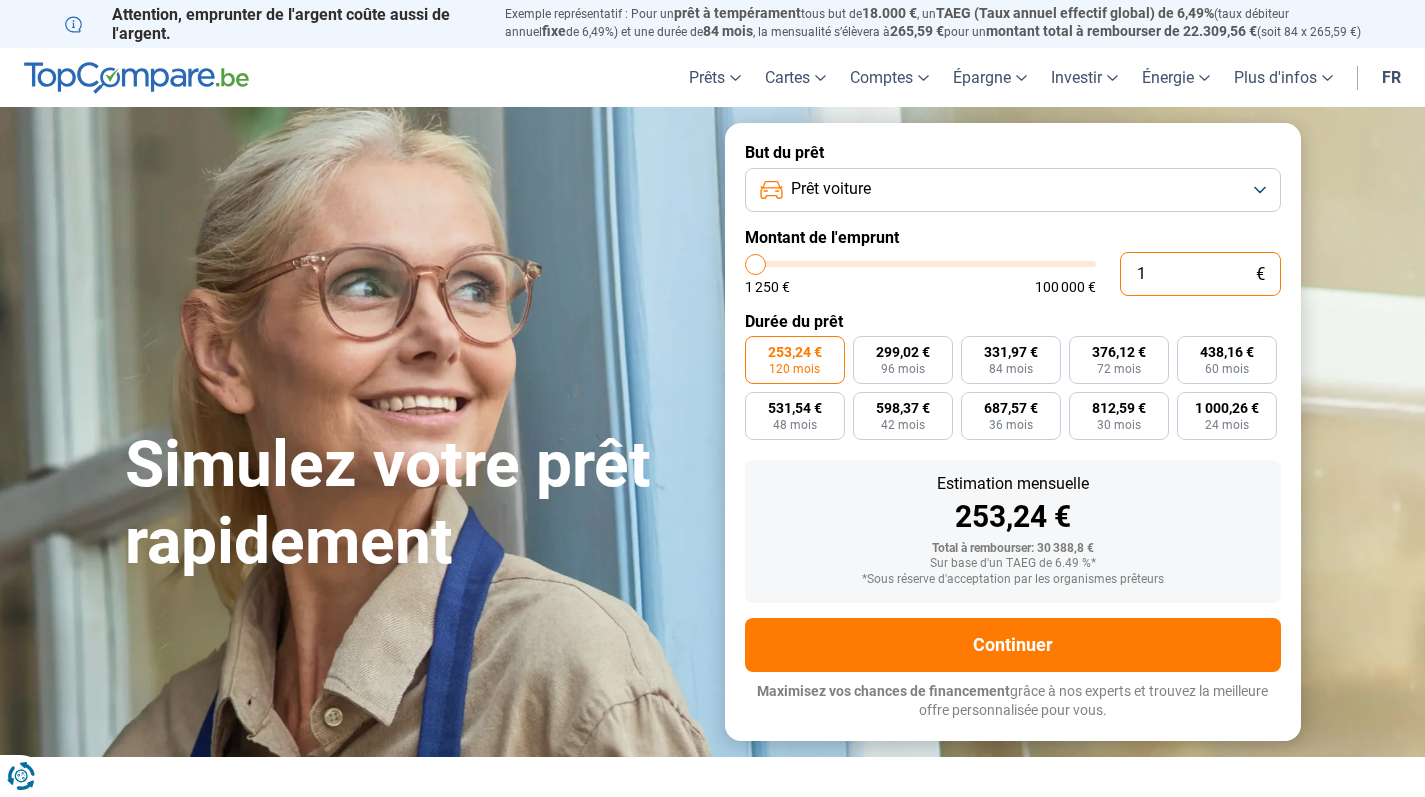 type on "12" 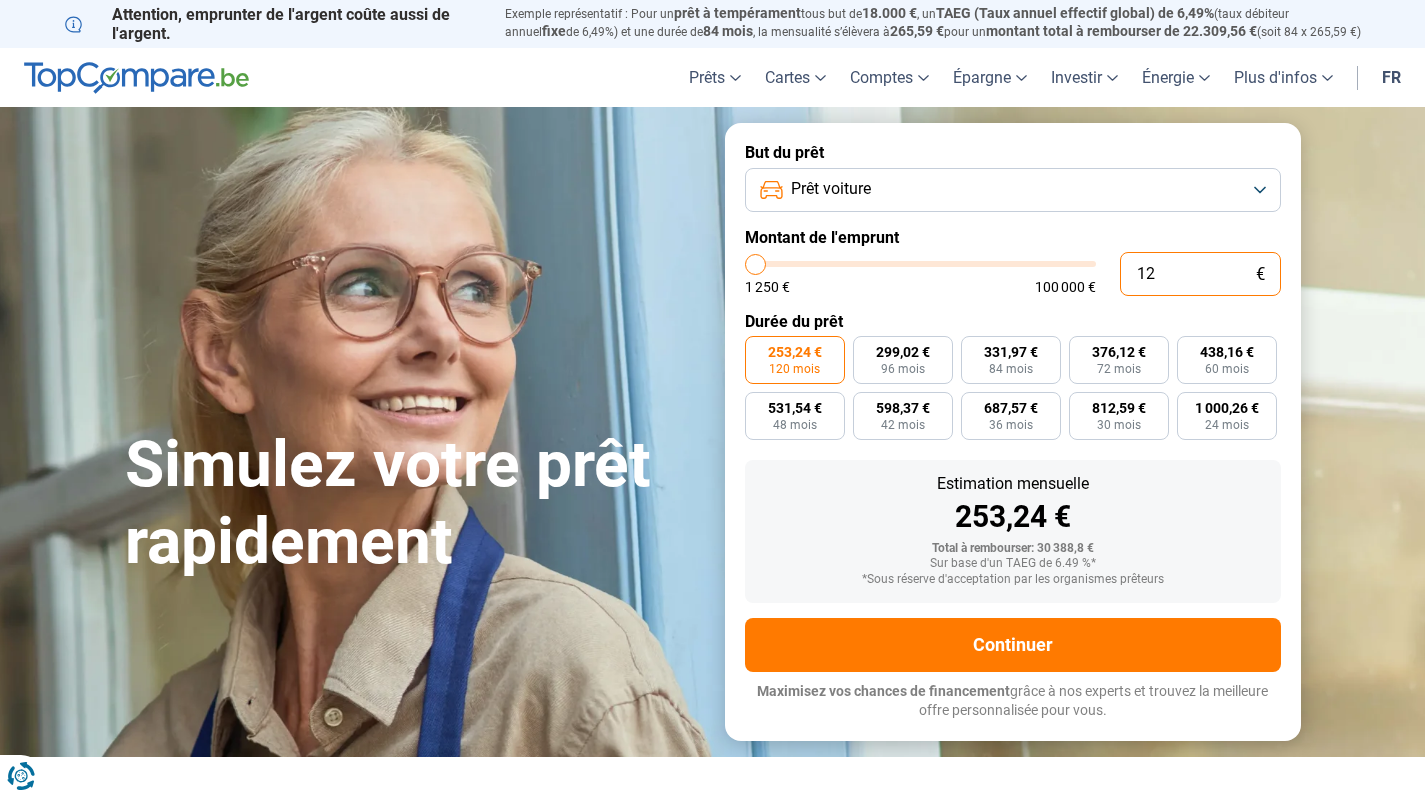 type on "1250" 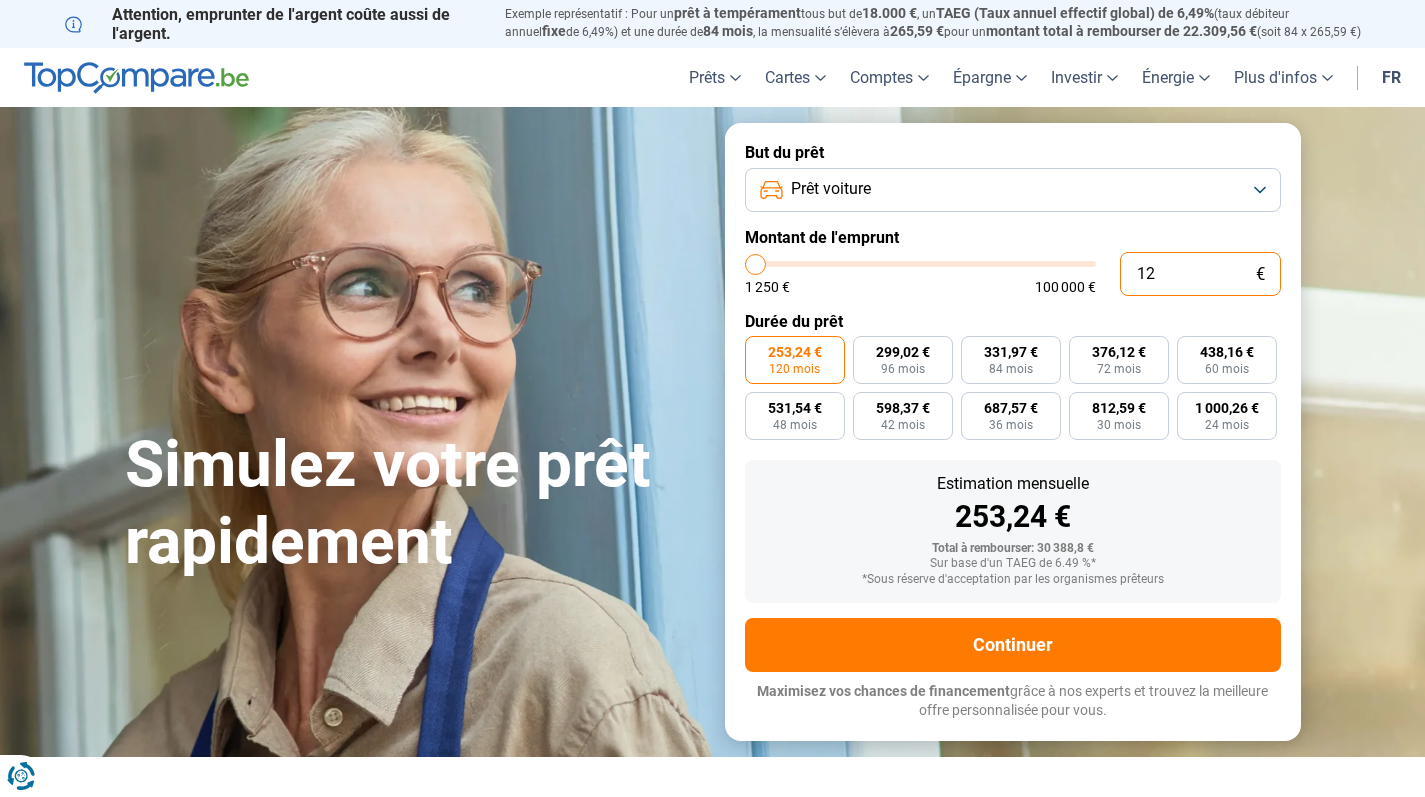 type on "124" 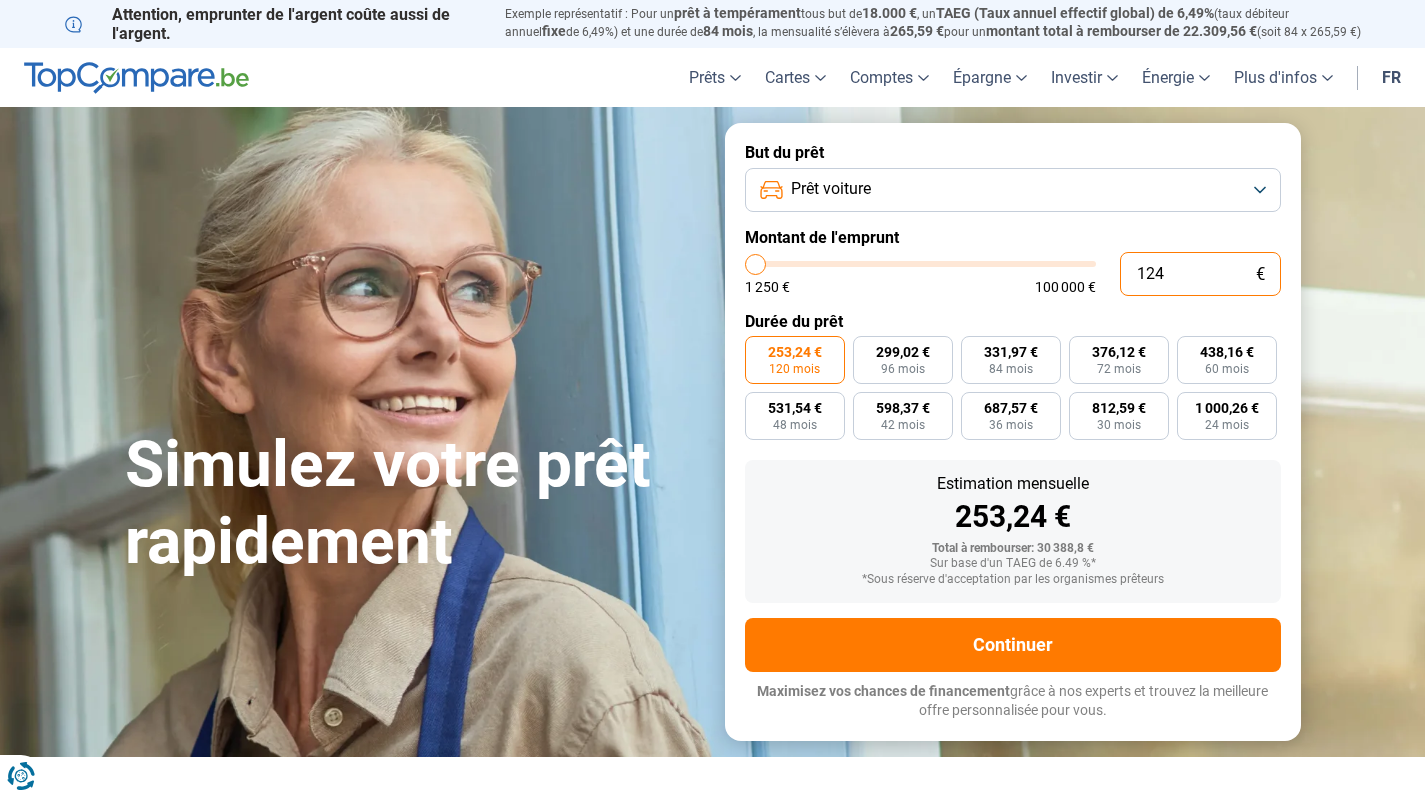 type on "1.249" 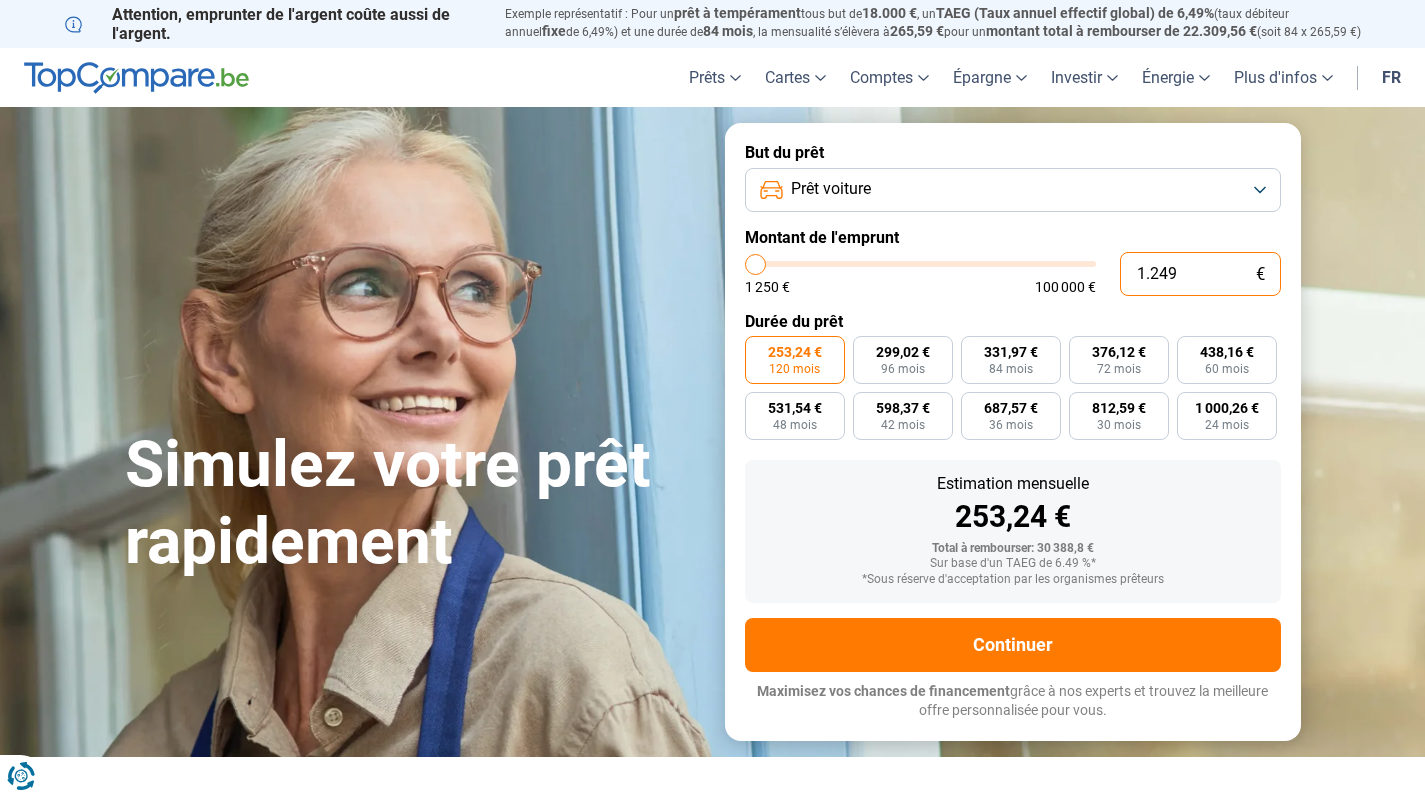 type on "12.499" 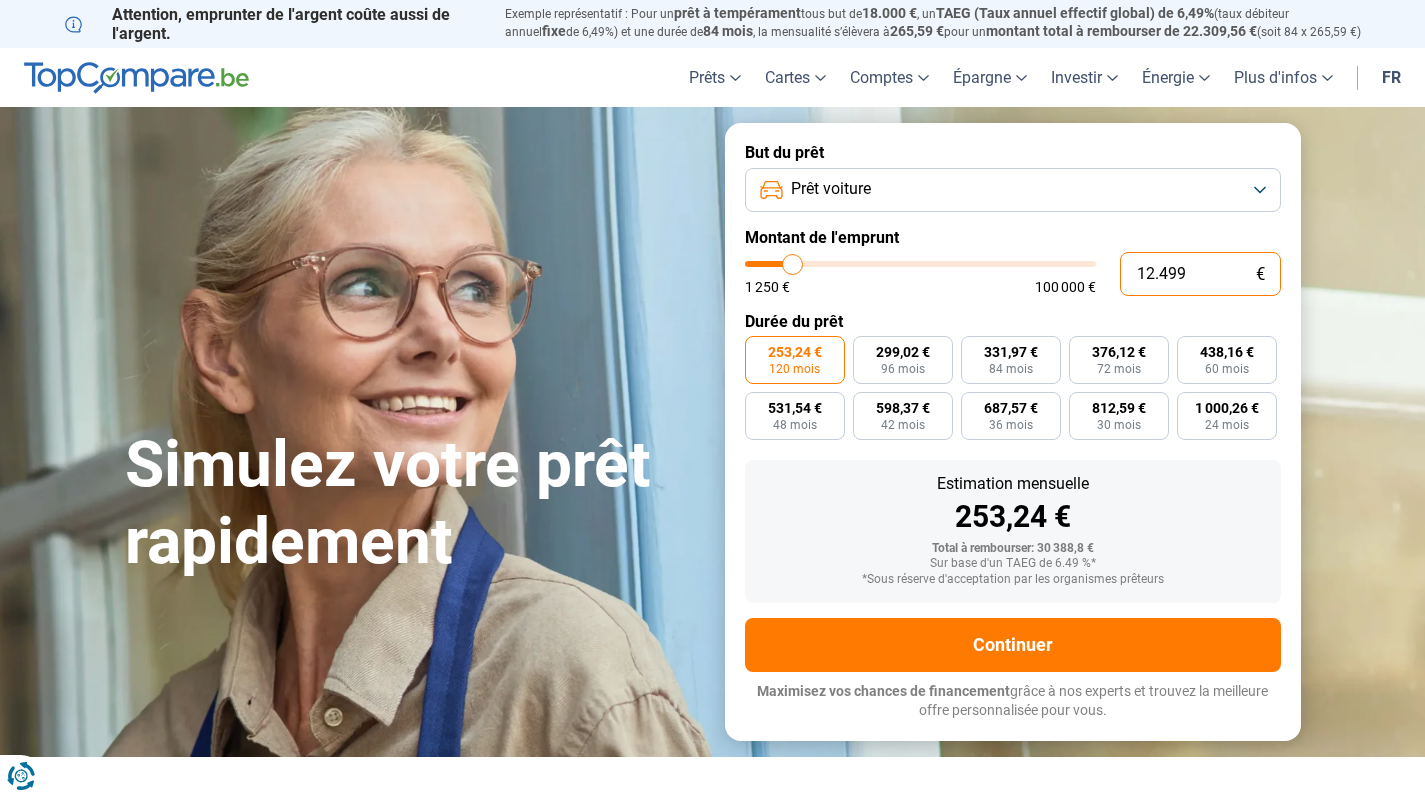 type on "12500" 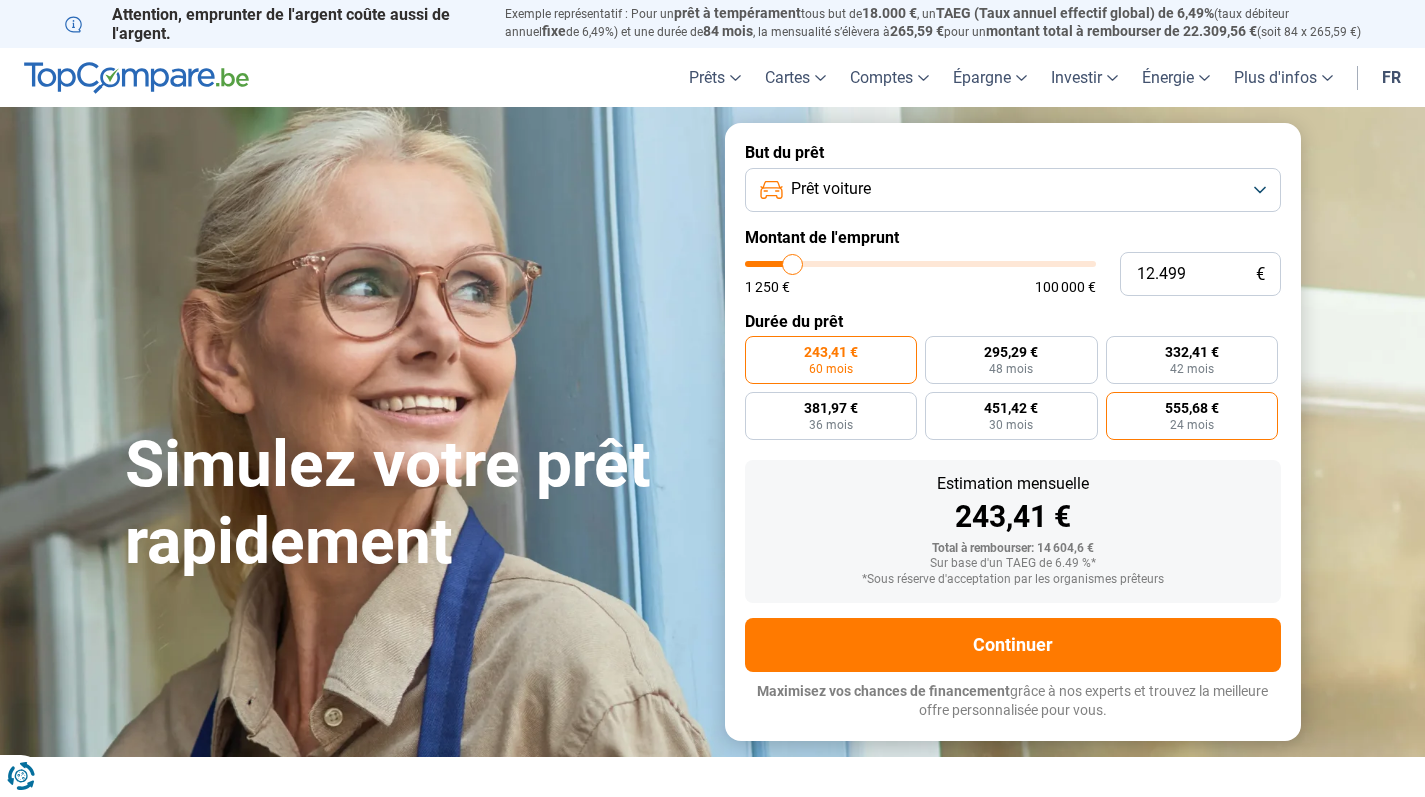 click on "555,68 €" at bounding box center [1192, 408] 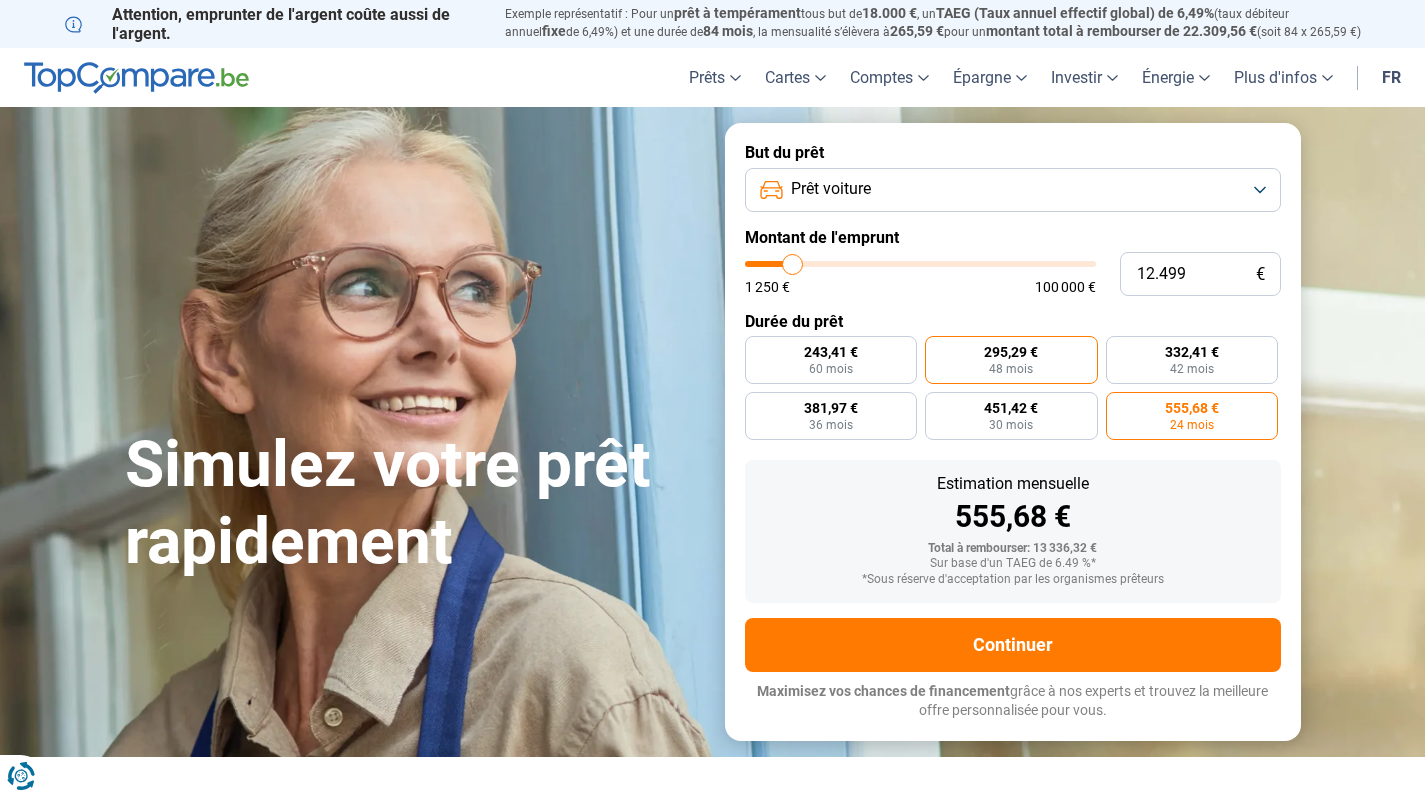 click on "295,29 € 48 mois" at bounding box center [1011, 360] 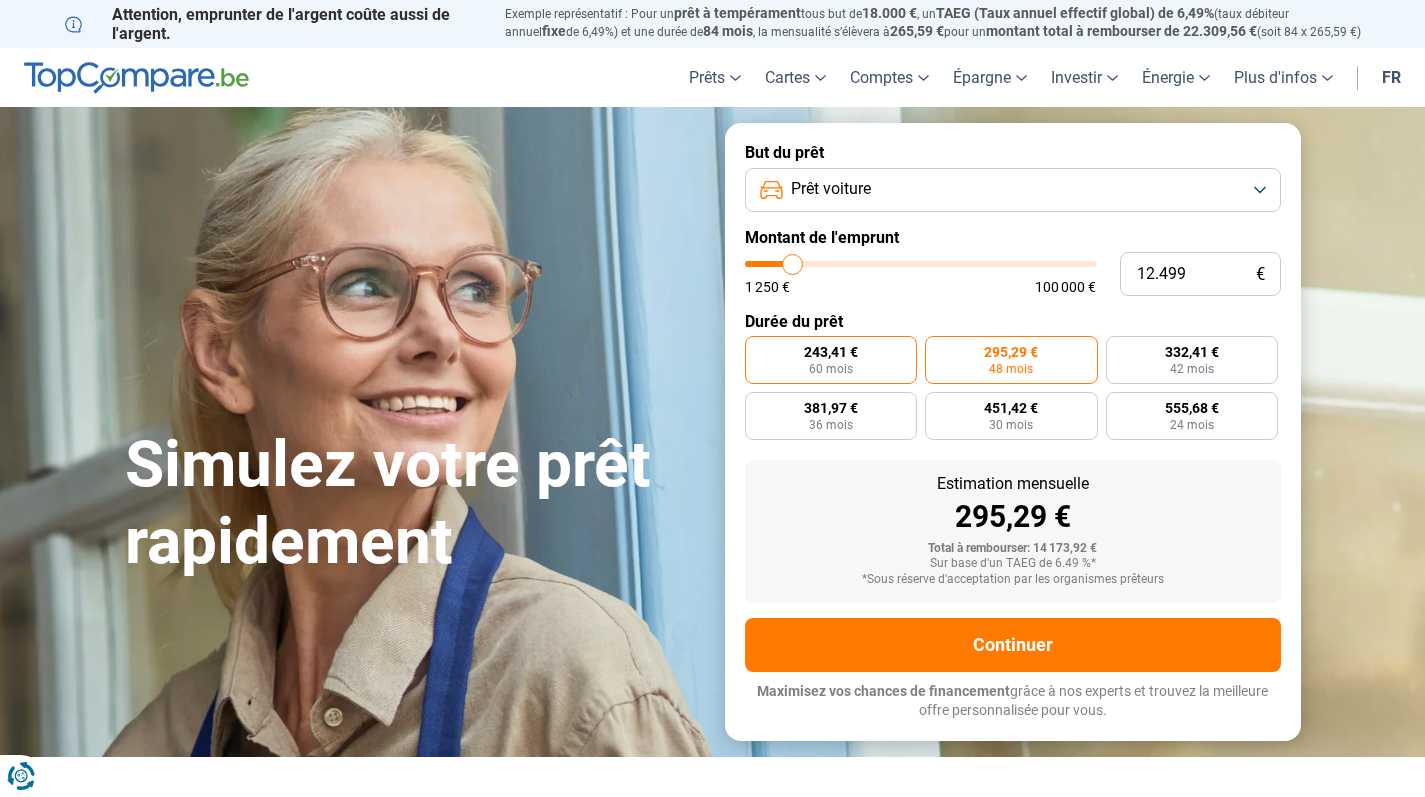 click on "60 mois" at bounding box center [831, 369] 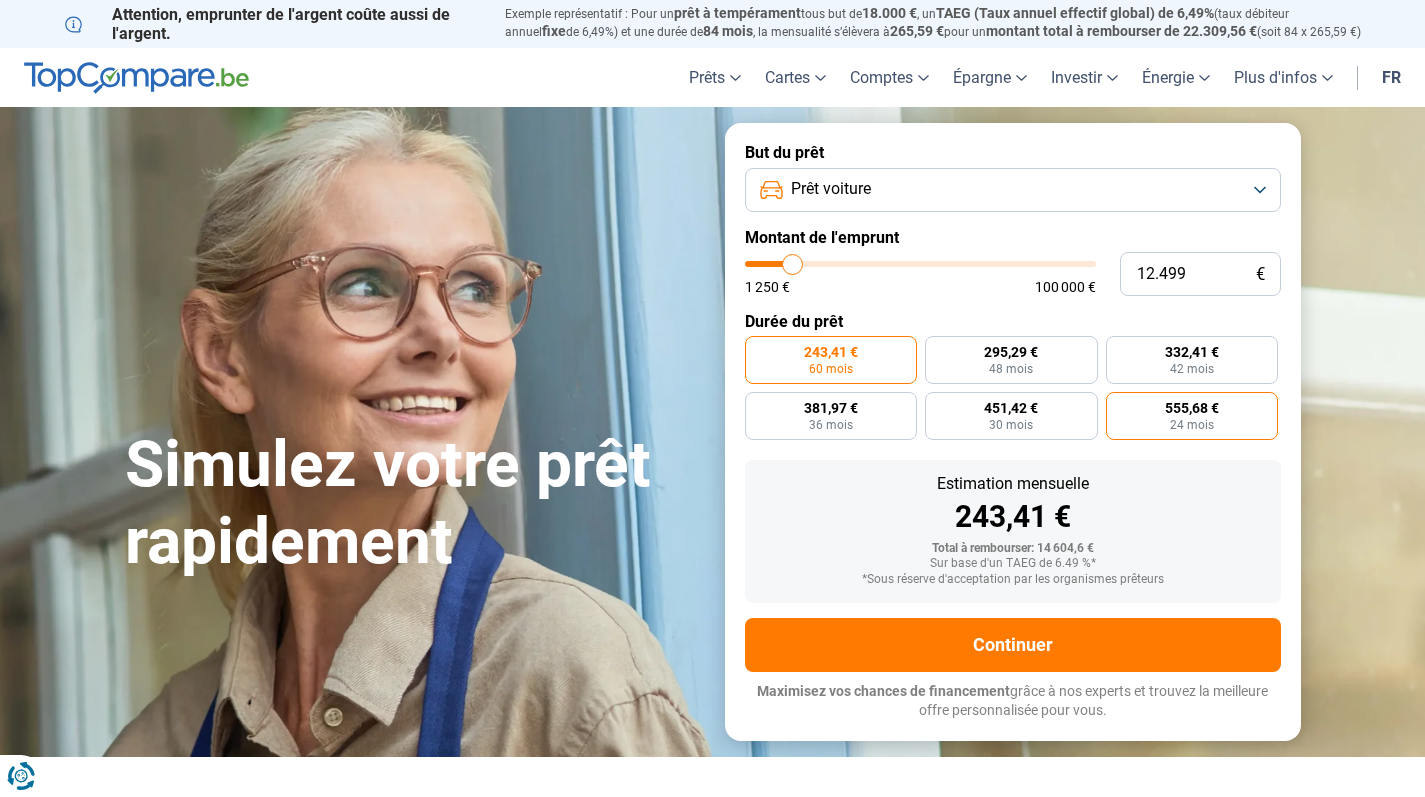 click on "555,68 € 24 mois" at bounding box center (1192, 416) 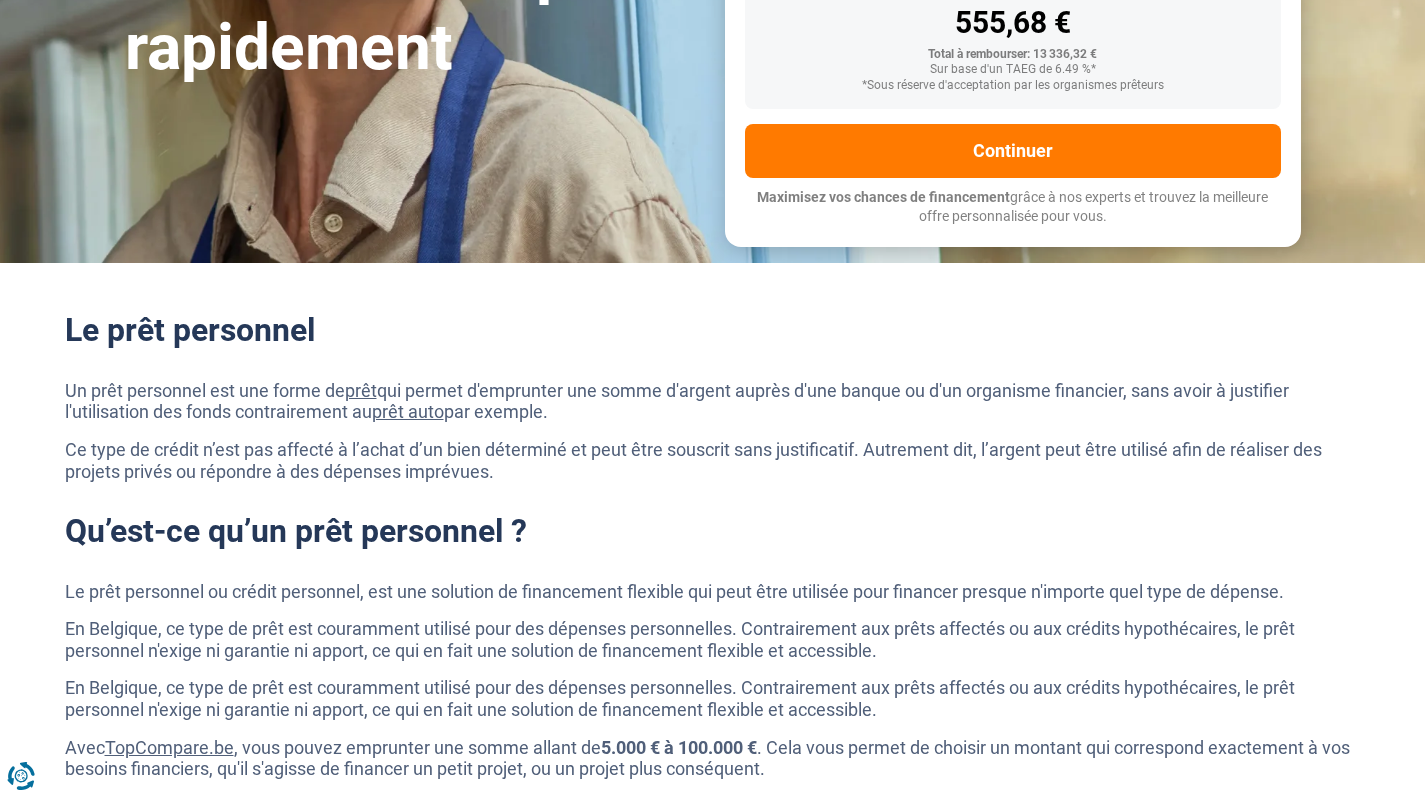 scroll, scrollTop: 62, scrollLeft: 0, axis: vertical 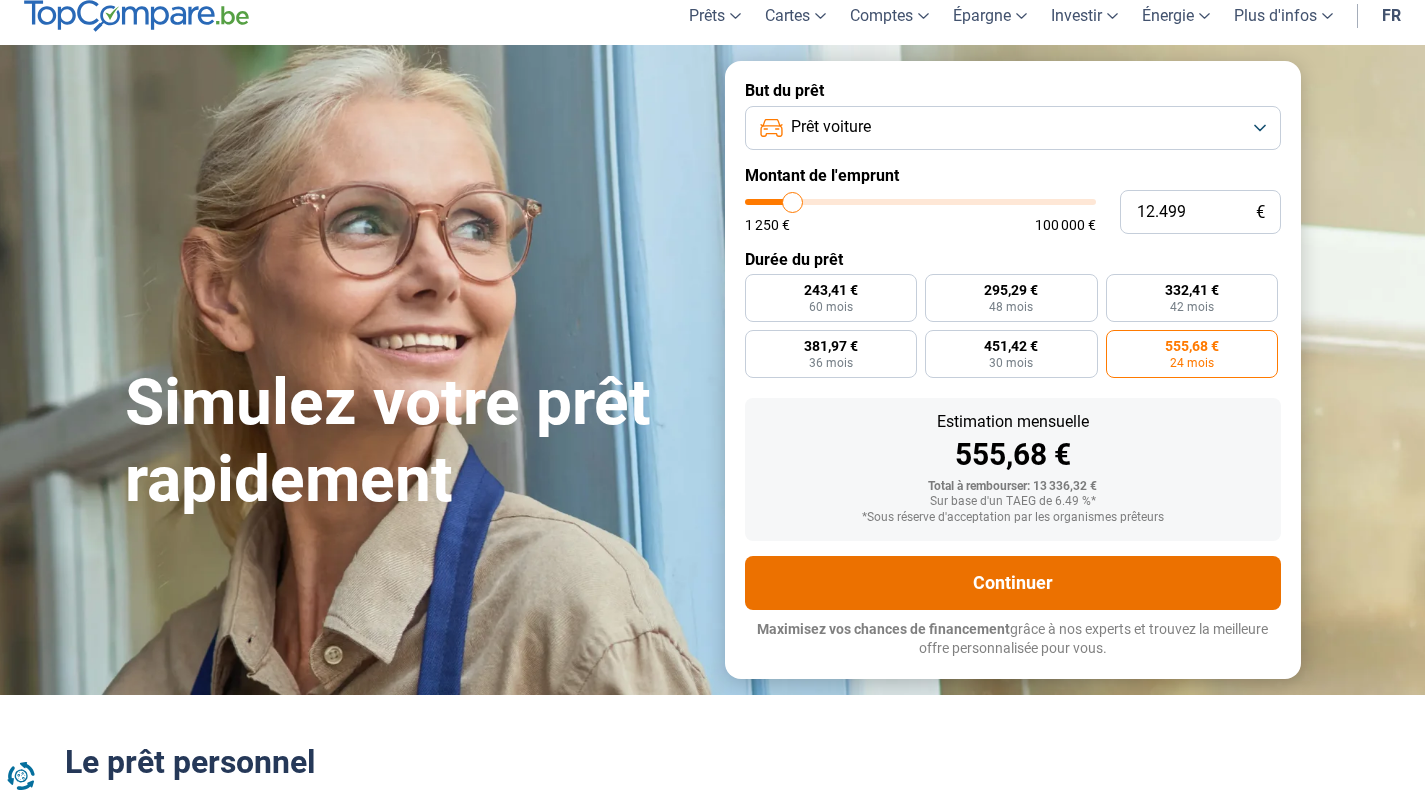 click on "Continuer" at bounding box center [1013, 583] 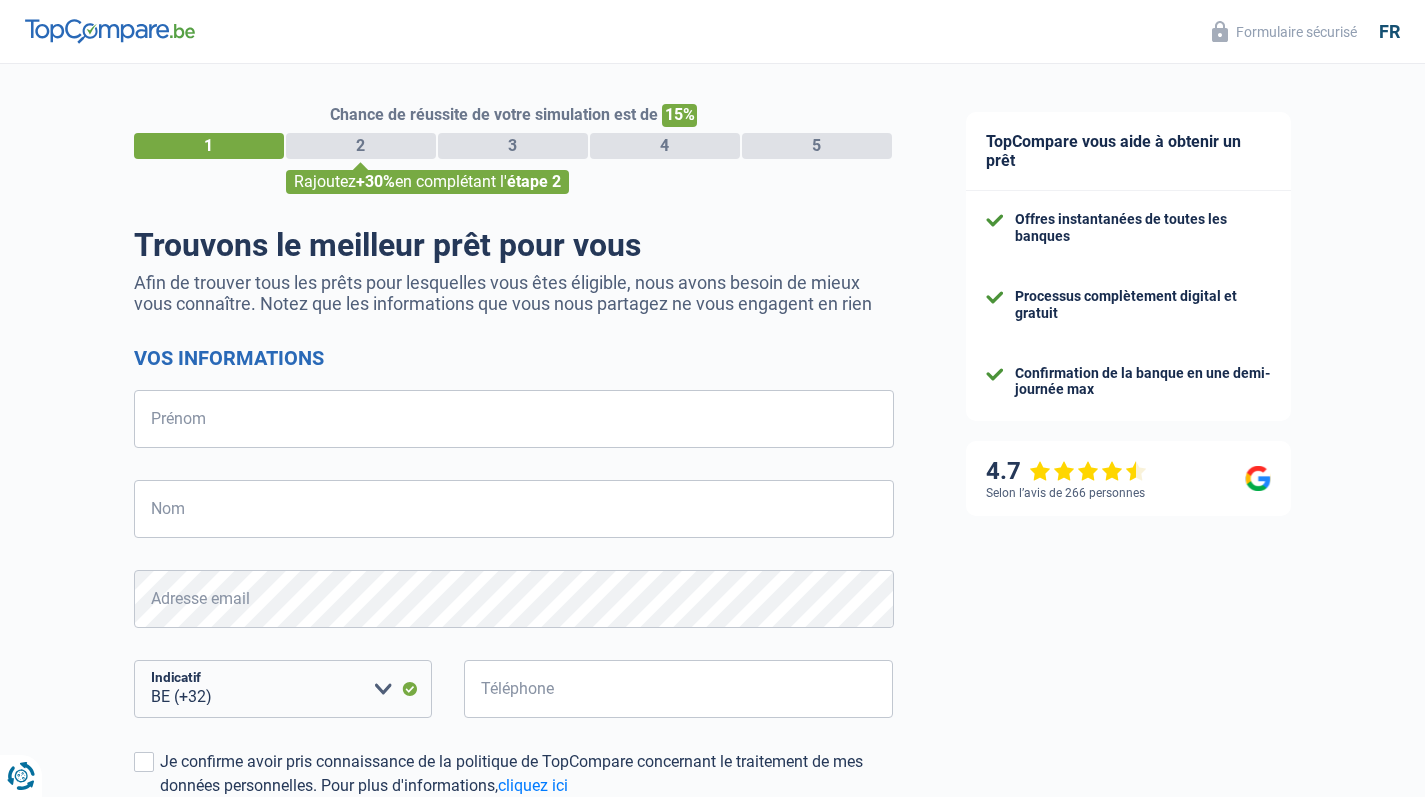 select on "32" 